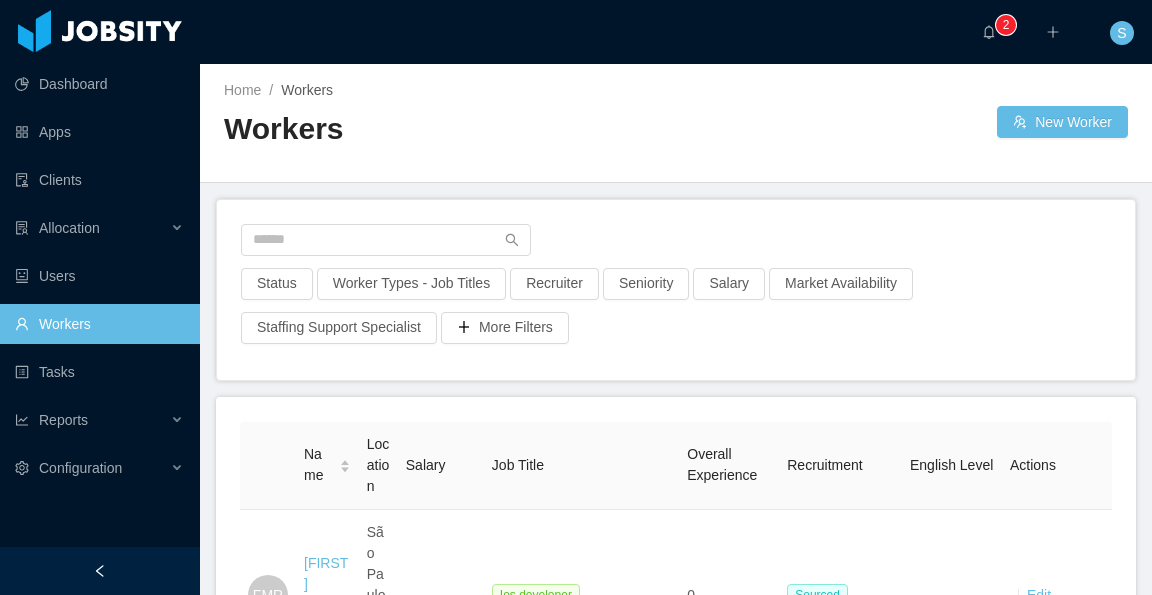 scroll, scrollTop: 0, scrollLeft: 0, axis: both 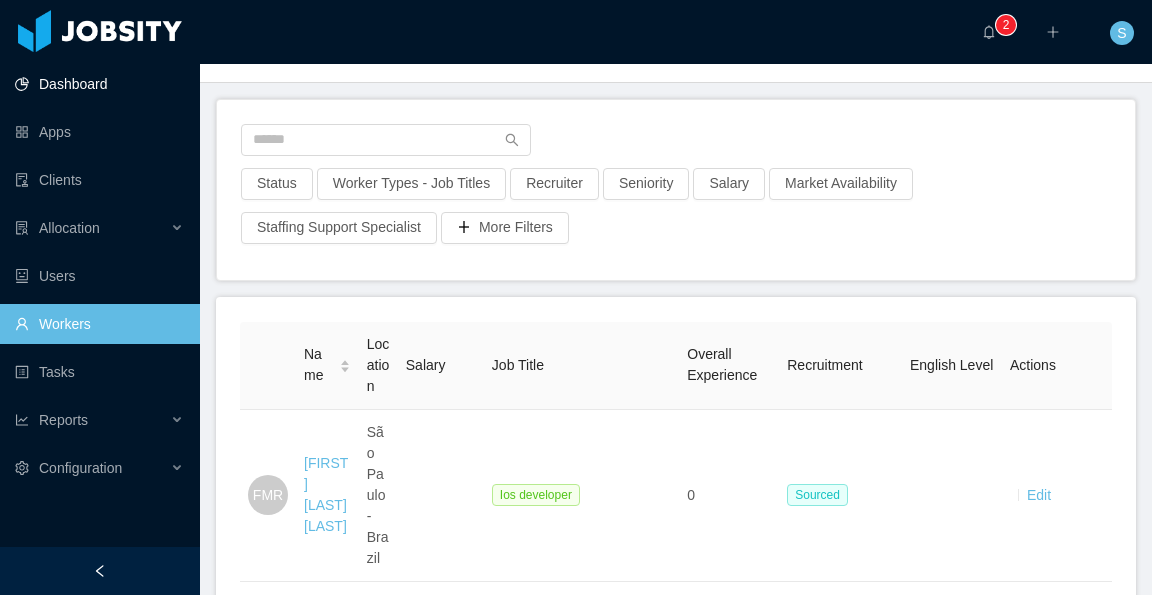 click on "Dashboard" at bounding box center (99, 84) 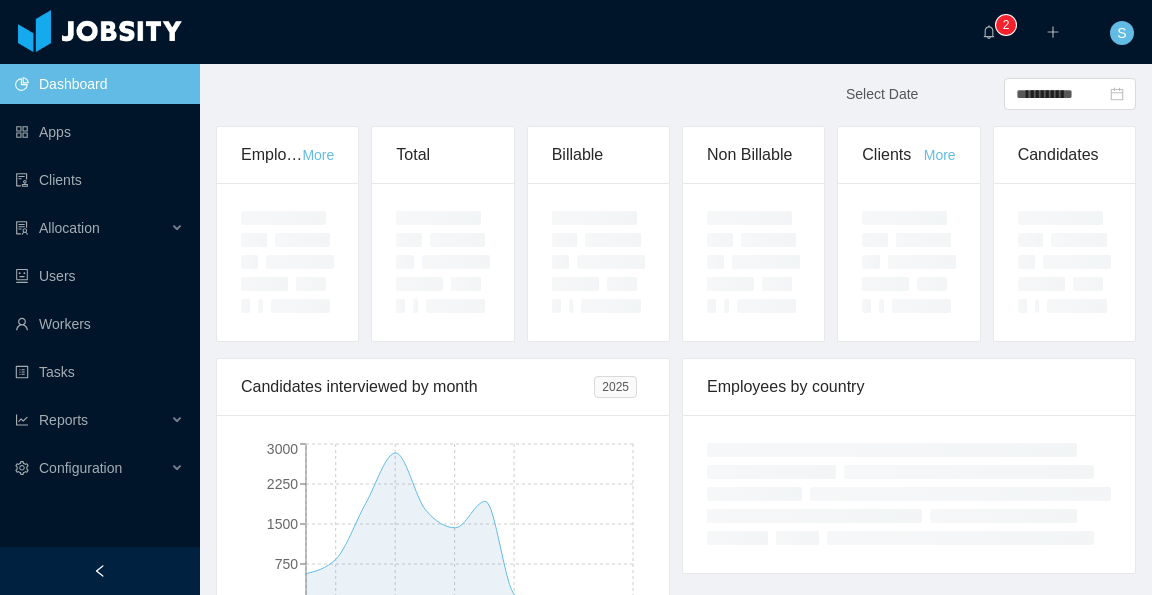 scroll, scrollTop: 0, scrollLeft: 0, axis: both 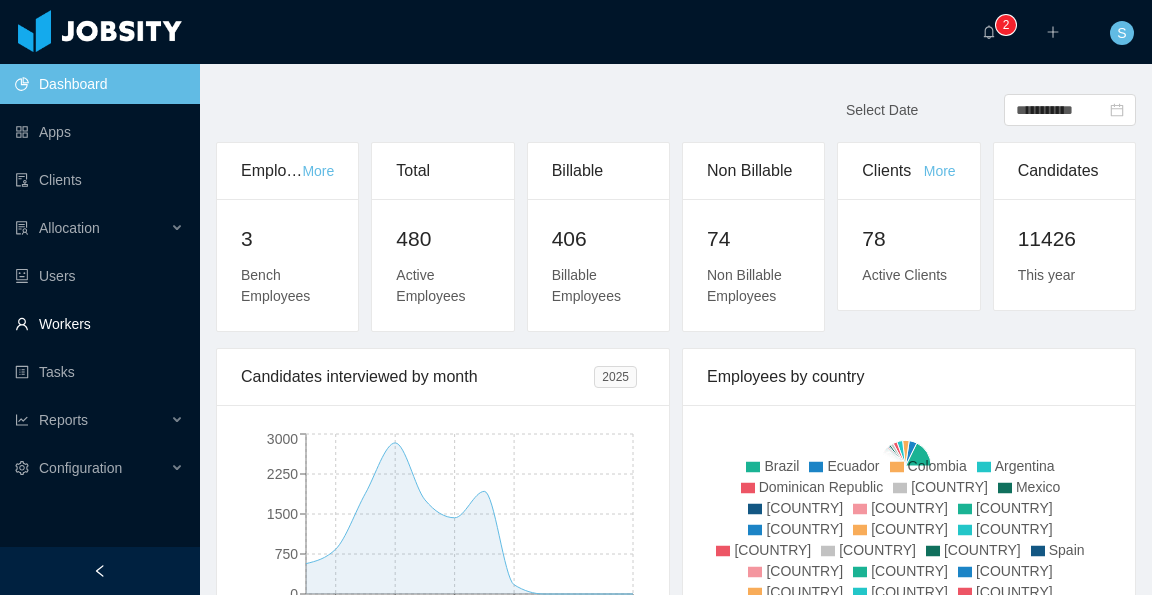 click on "Workers" at bounding box center [99, 324] 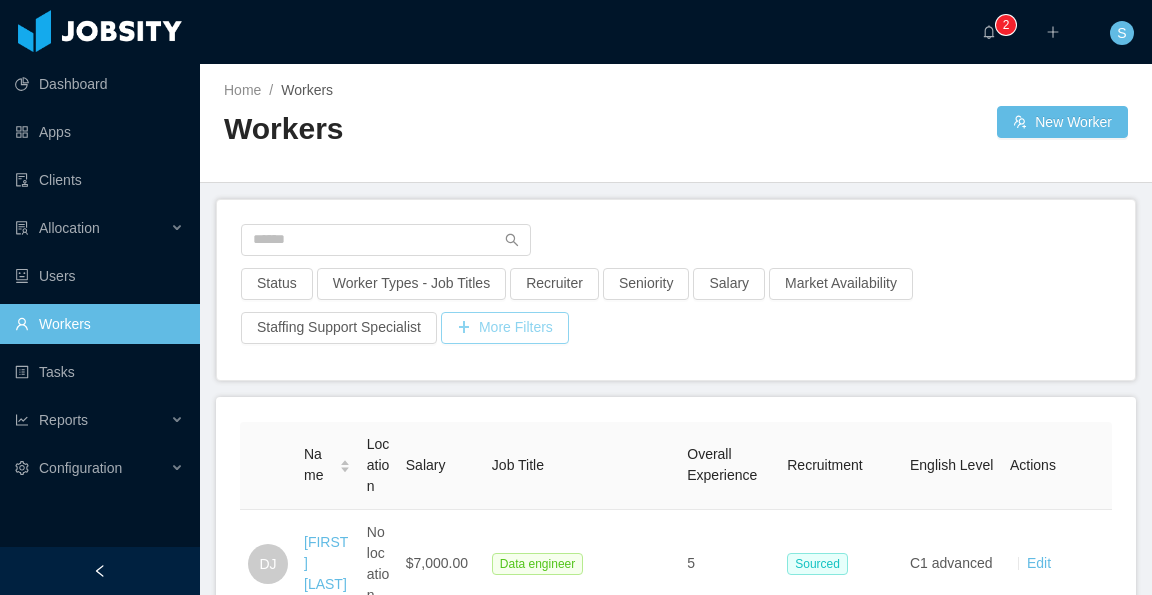 click on "More Filters" at bounding box center (505, 328) 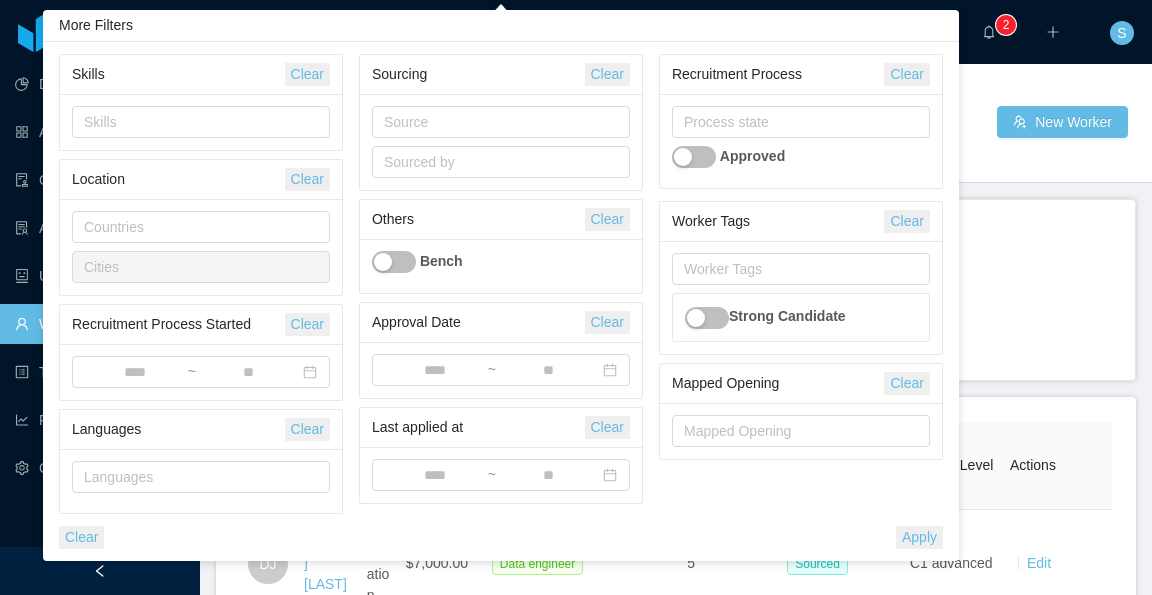 click on "Status Worker Types - Job Titles Recruiter Seniority Salary   Market Availability Staffing Support Specialist More Filters" at bounding box center (676, 290) 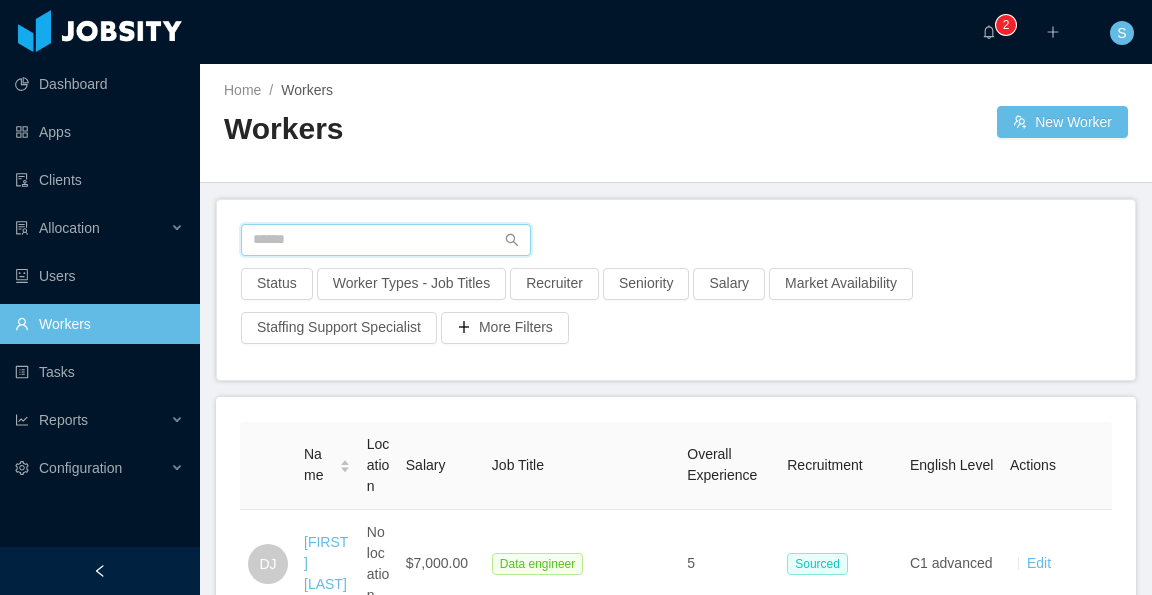 click at bounding box center (386, 240) 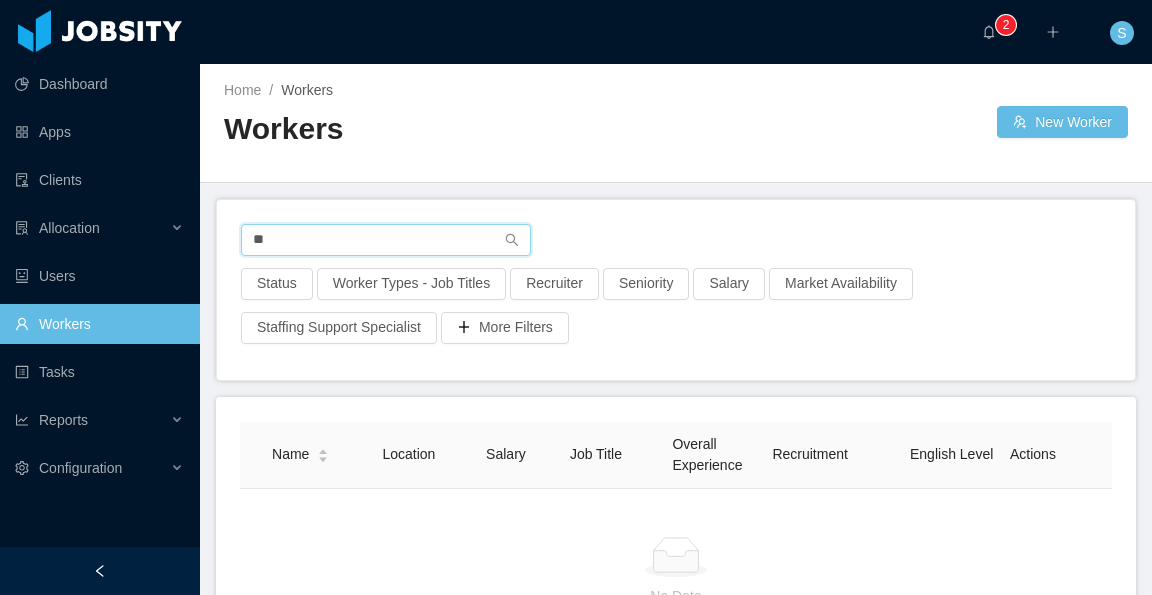 type on "*" 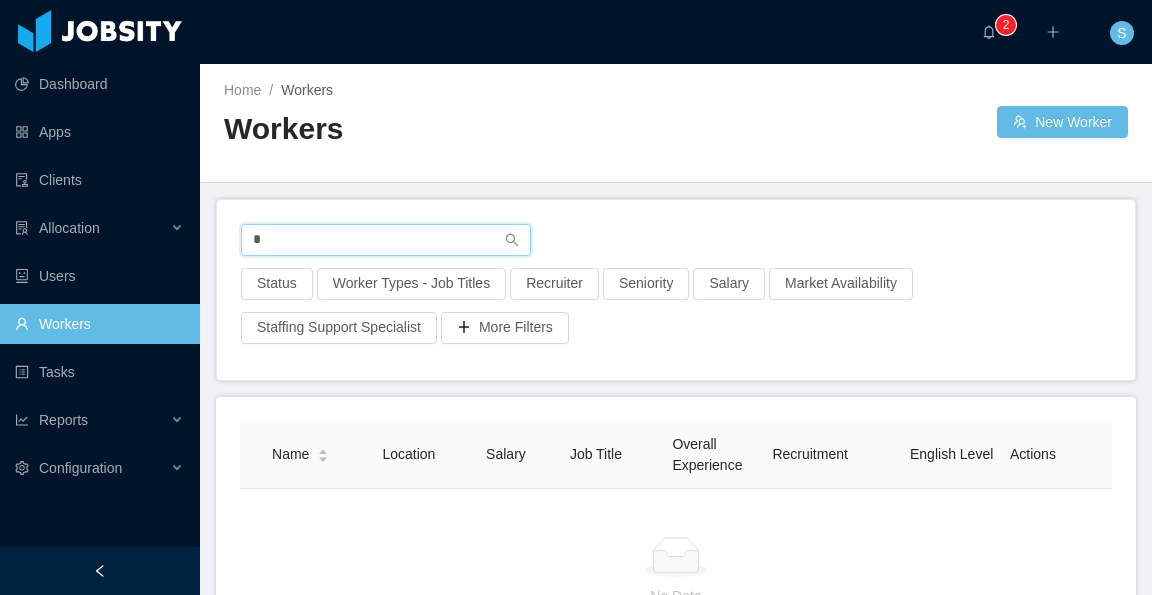 type 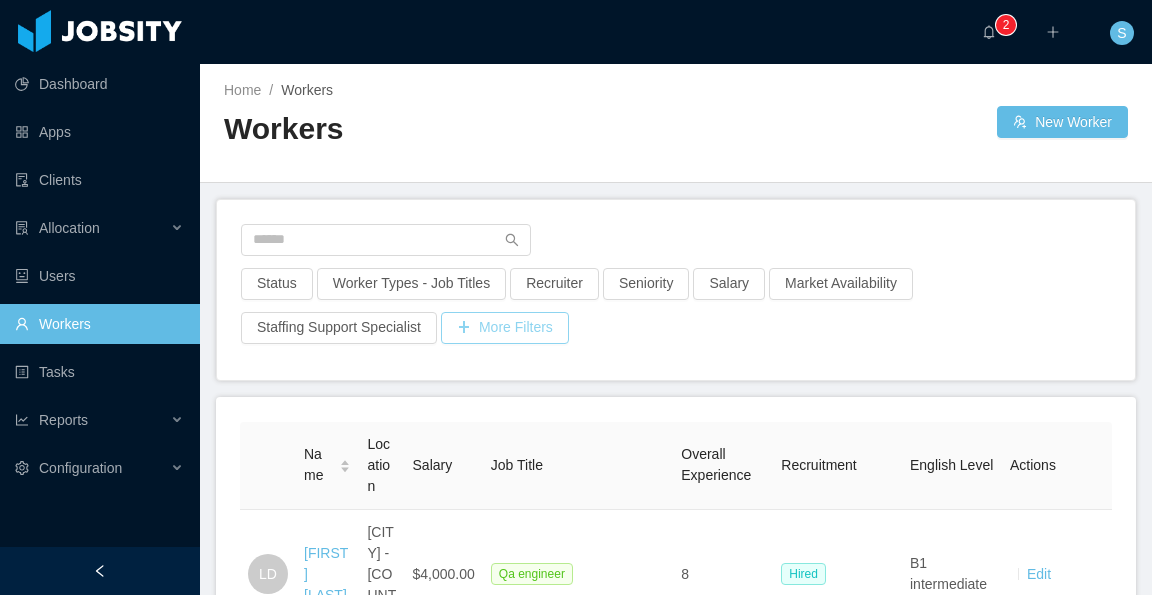 click on "More Filters" at bounding box center [505, 328] 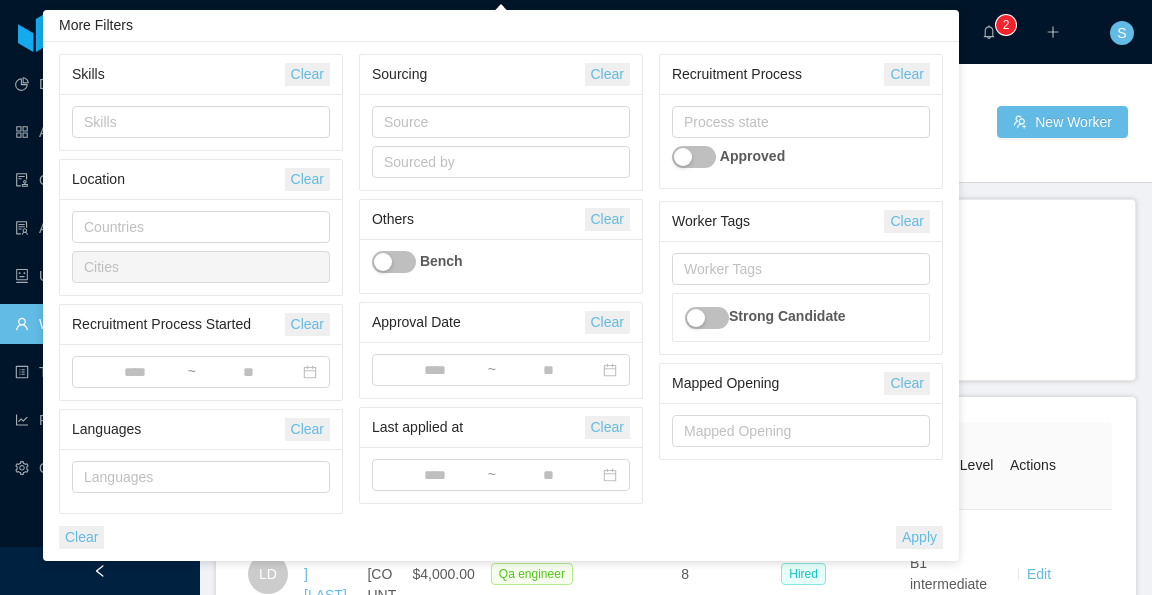 click on "Status Worker Types - Job Titles Recruiter Seniority Salary   Market Availability Staffing Support Specialist More Filters" at bounding box center (676, 312) 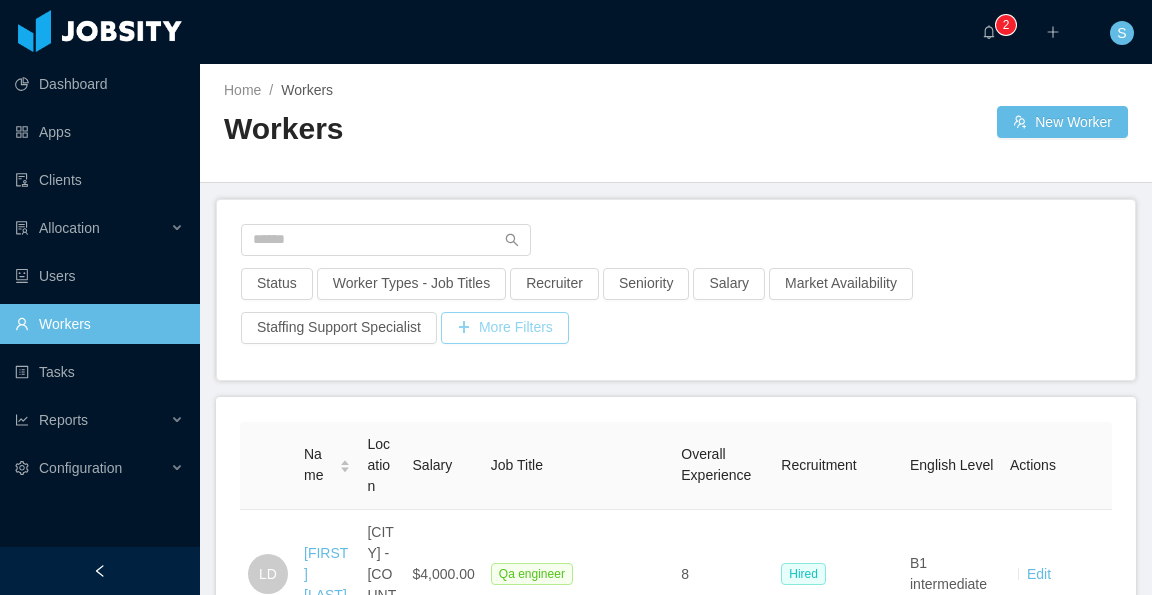 click on "More Filters" at bounding box center [505, 328] 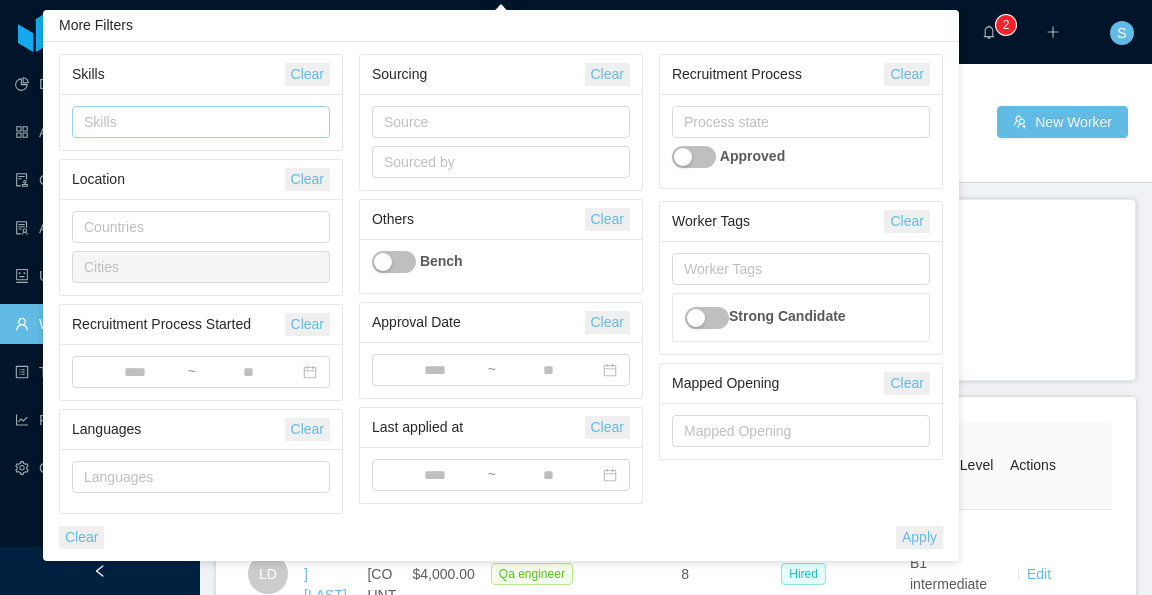 click on "Skills" at bounding box center (196, 122) 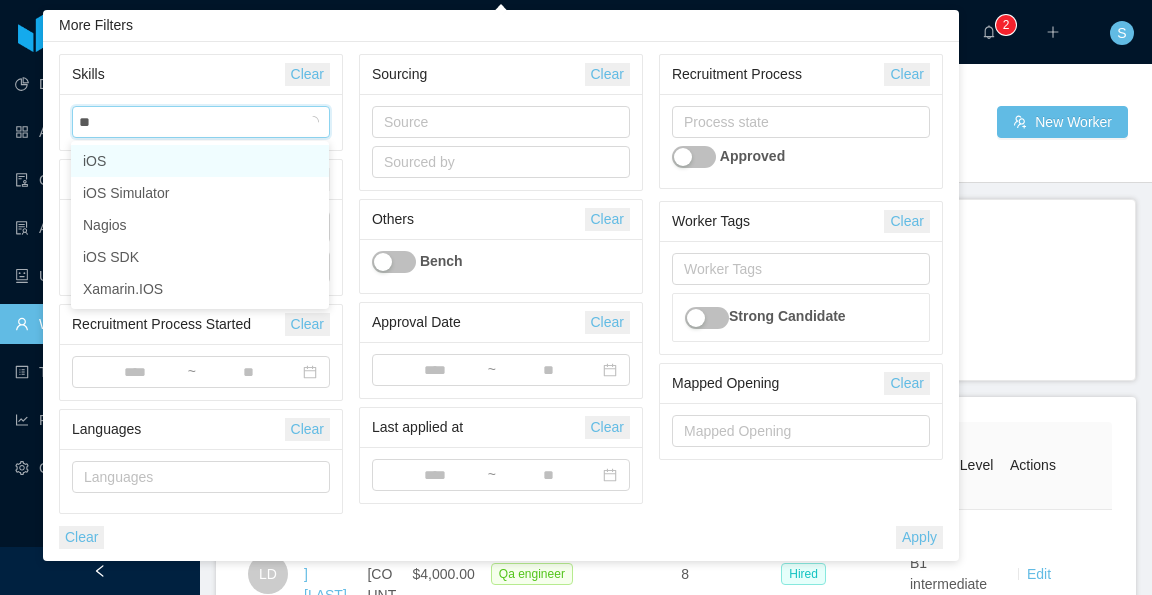 type on "***" 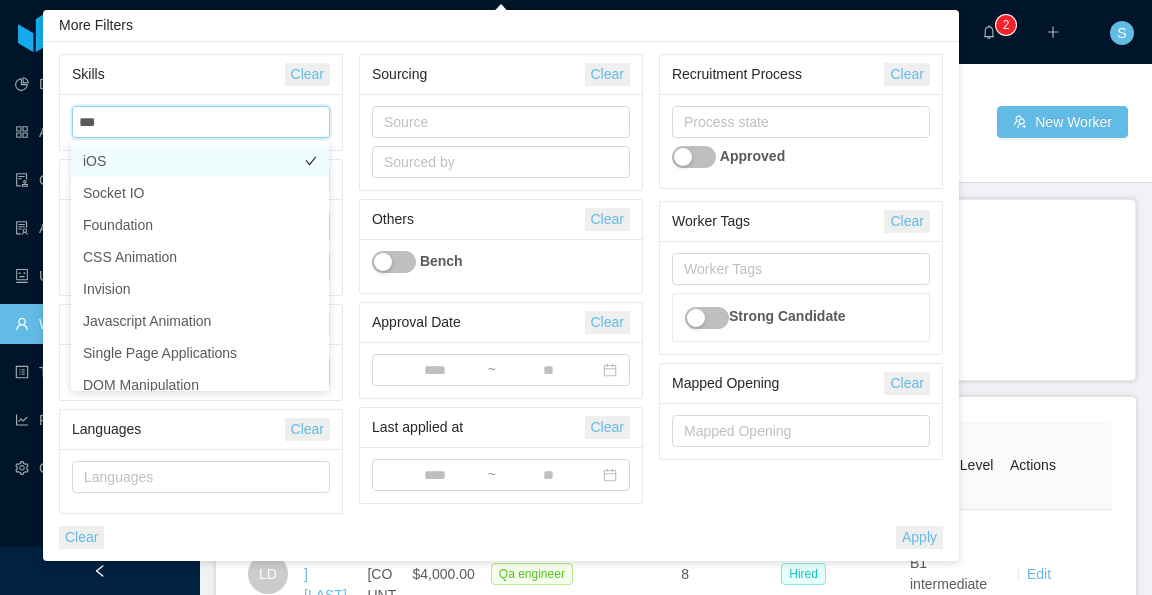 click on "iOS" at bounding box center (200, 161) 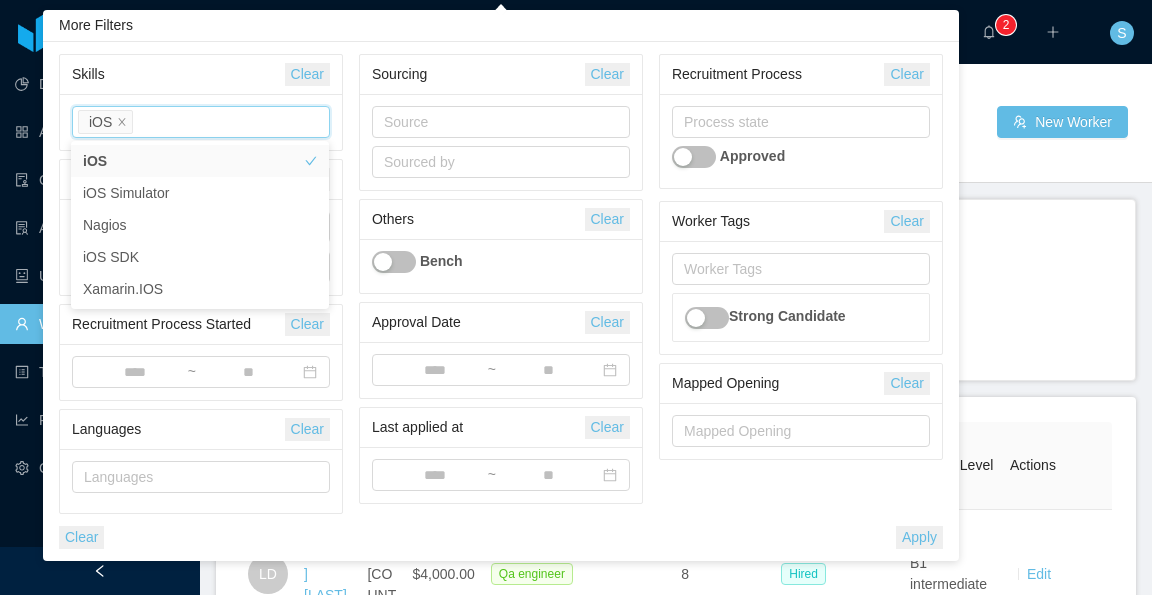 click on "Skills Clear Skills iOS   Location Clear Countries   Cities   Recruitment Process Started Clear   ~   Languages Clear Languages   Sourcing Clear Source   Sourced by   Others Clear   Bench Approval Date Clear   ~   Last applied at Clear   ~   Recruitment Process Clear Process state     Approved Worker Tags Clear Worker Tags    Strong Candidate  Mapped Opening Clear Mapped Opening   Clear Apply" at bounding box center (501, 301) 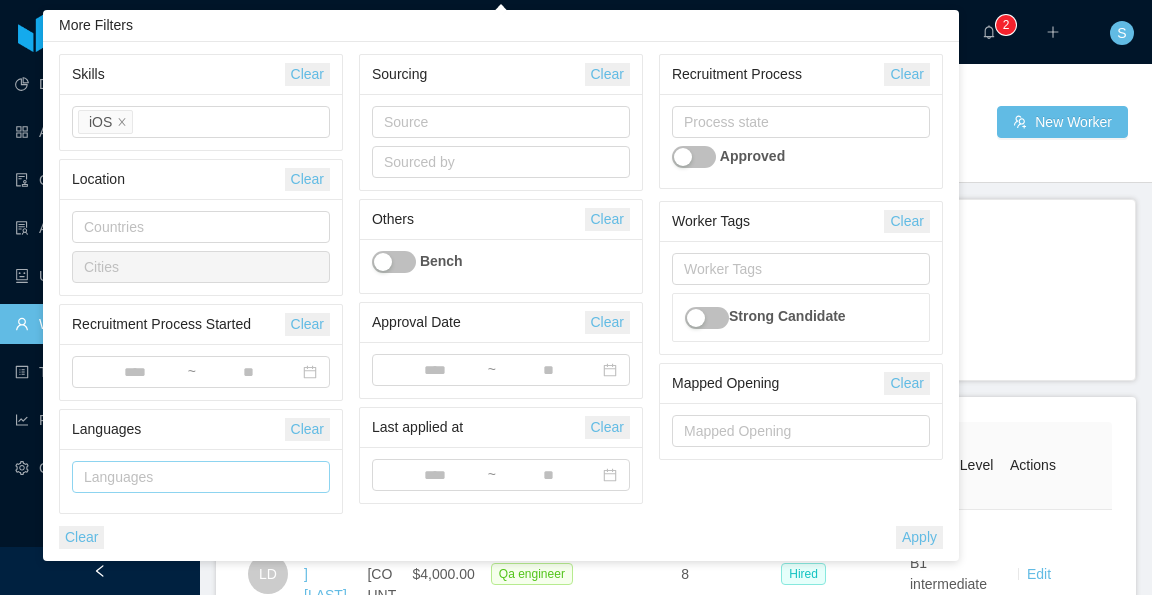 click on "Languages" at bounding box center [196, 477] 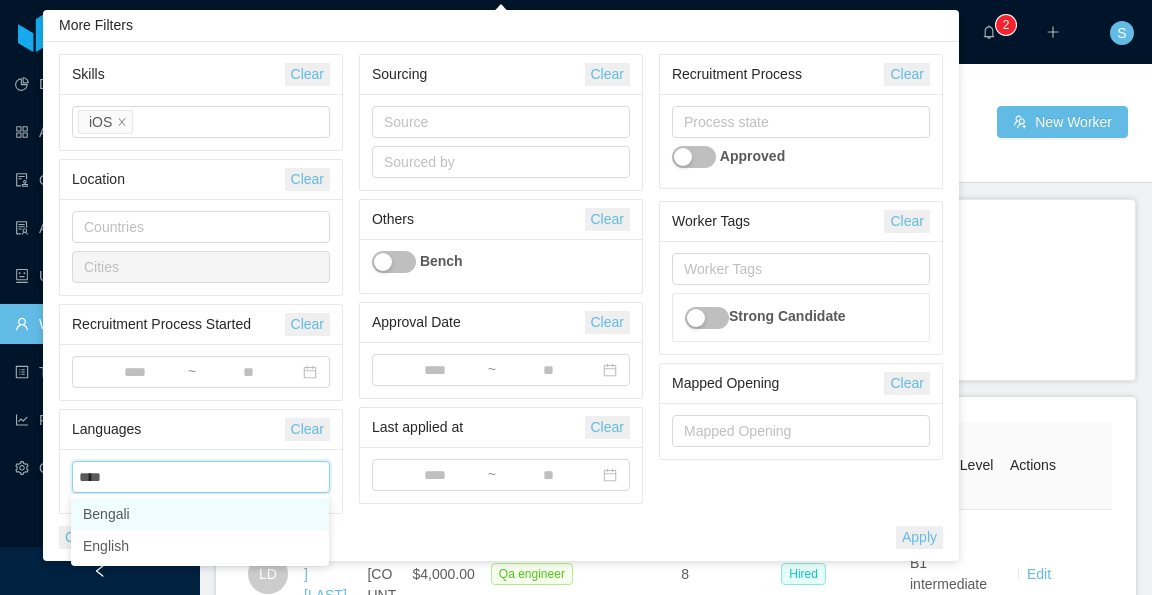 type on "***" 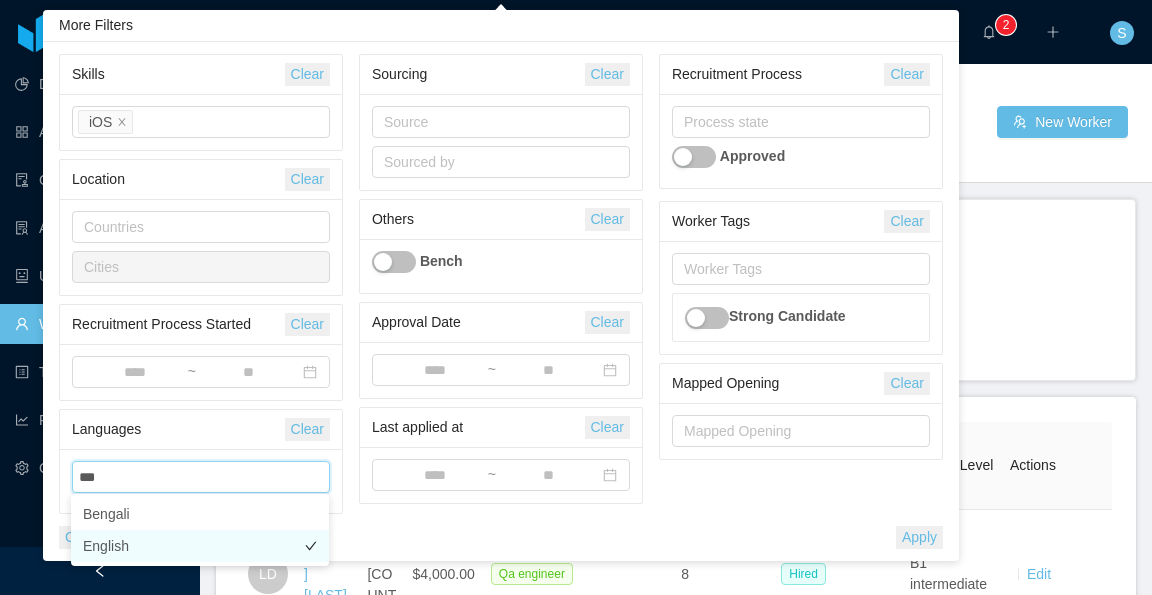 click on "English" at bounding box center (200, 546) 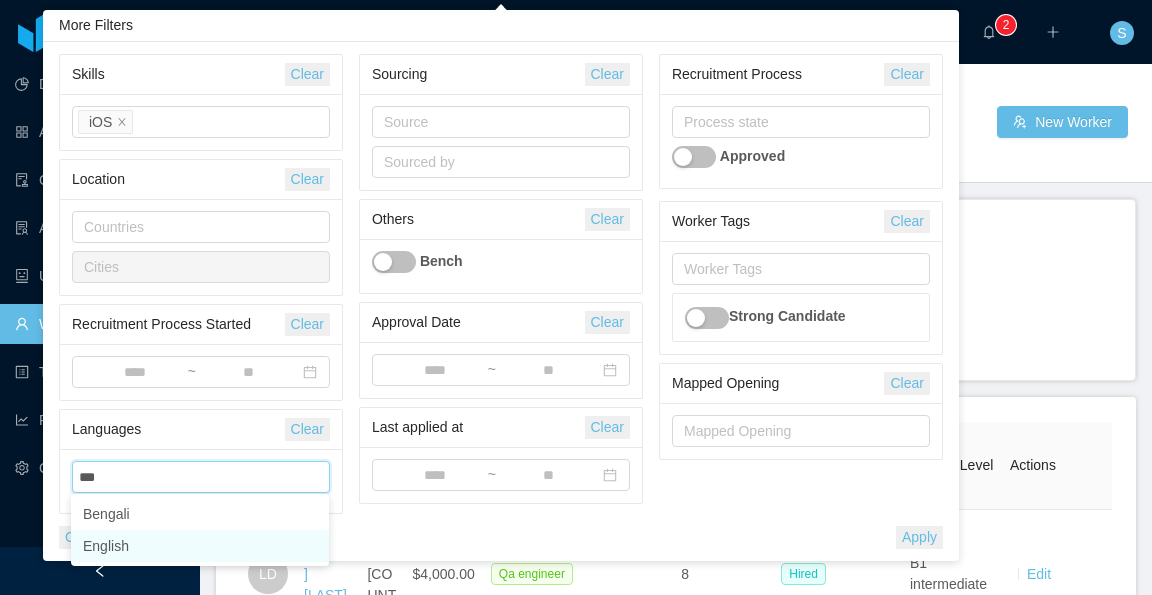 type 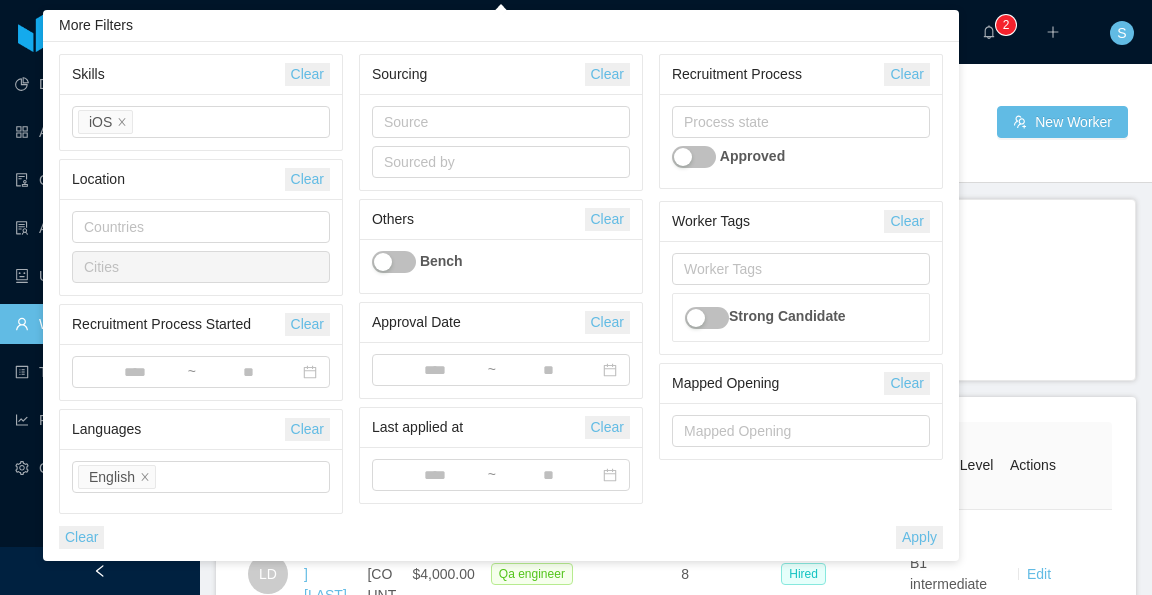 click on "Skills Clear Skills iOS   Location Clear Countries   Cities   Recruitment Process Started Clear   ~   Languages Clear Languages English   Sourcing Clear Source   Sourced by   Others Clear   Bench Approval Date Clear   ~   Last applied at Clear   ~   Recruitment Process Clear Process state     Approved Worker Tags Clear Worker Tags    Strong Candidate  Mapped Opening Clear Mapped Opening   Clear Apply" at bounding box center [501, 301] 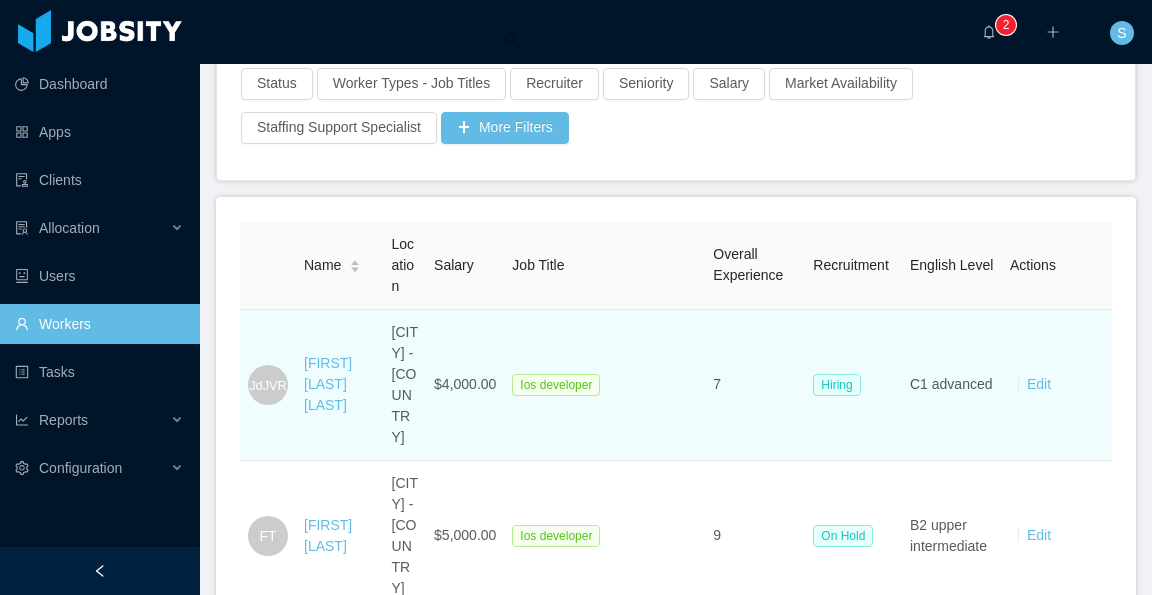scroll, scrollTop: 300, scrollLeft: 0, axis: vertical 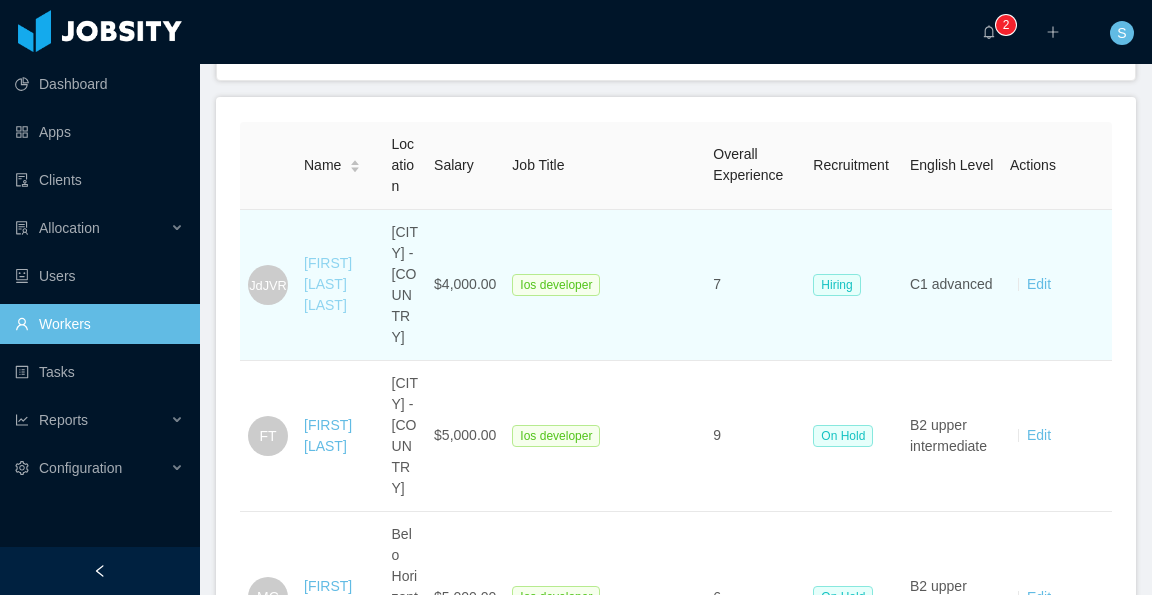 click on "[FIRST] [LAST] [LAST]" at bounding box center (328, 284) 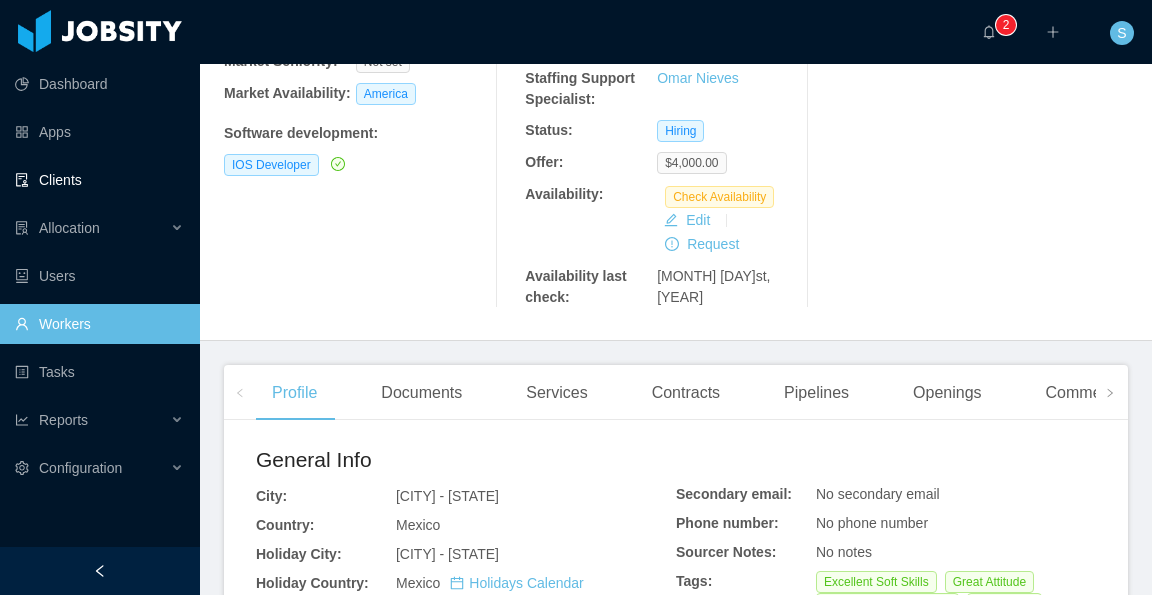 click on "Clients" at bounding box center (99, 180) 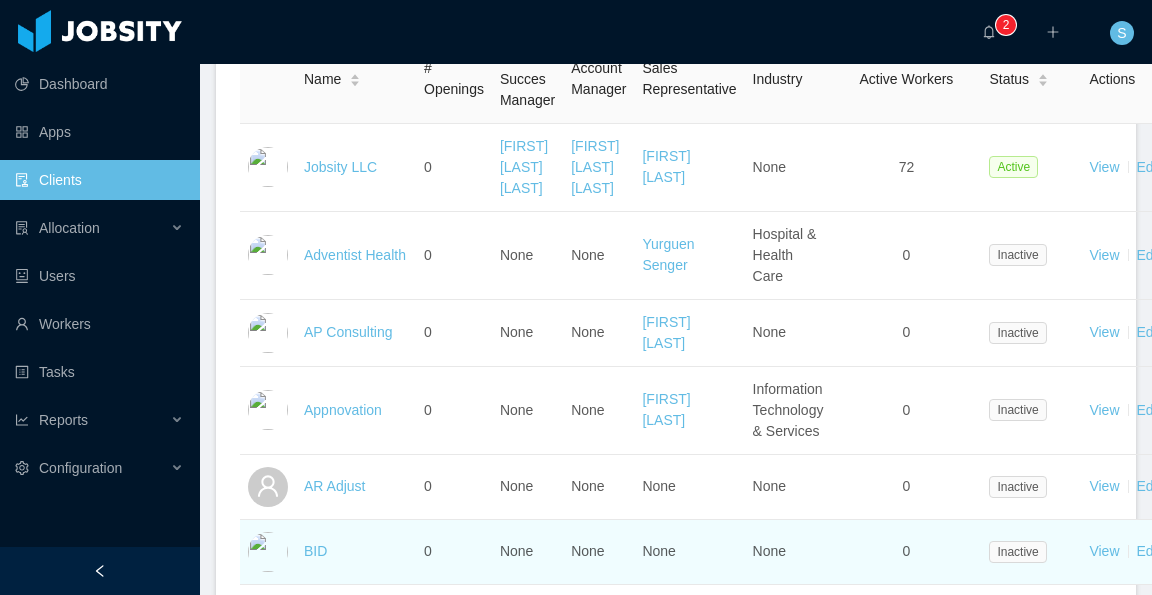scroll, scrollTop: 0, scrollLeft: 0, axis: both 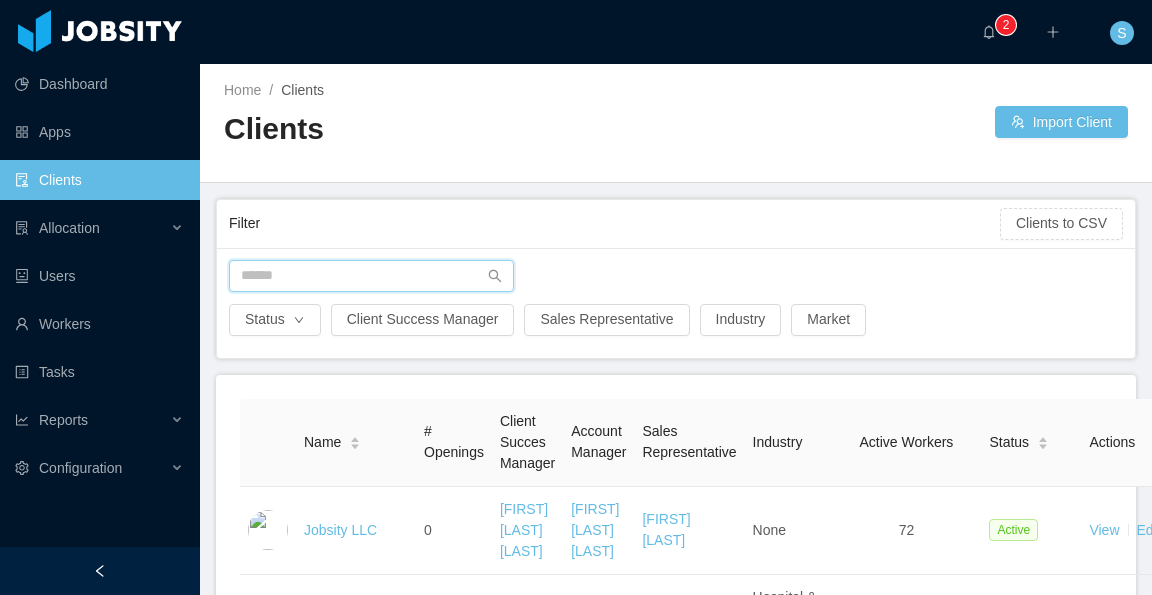 click at bounding box center [371, 276] 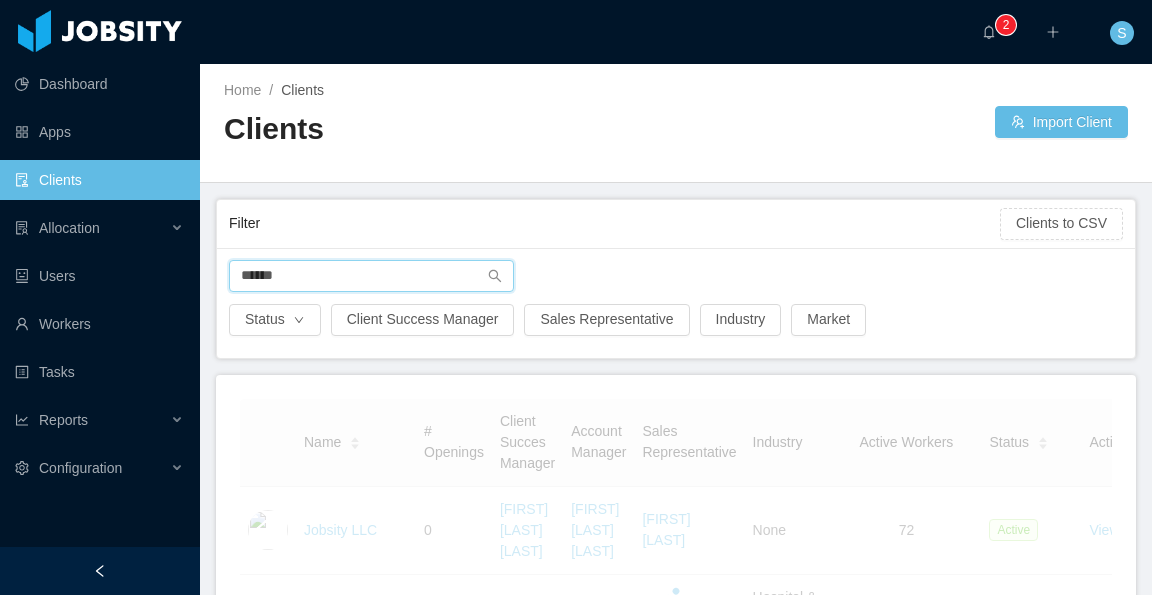 type on "******" 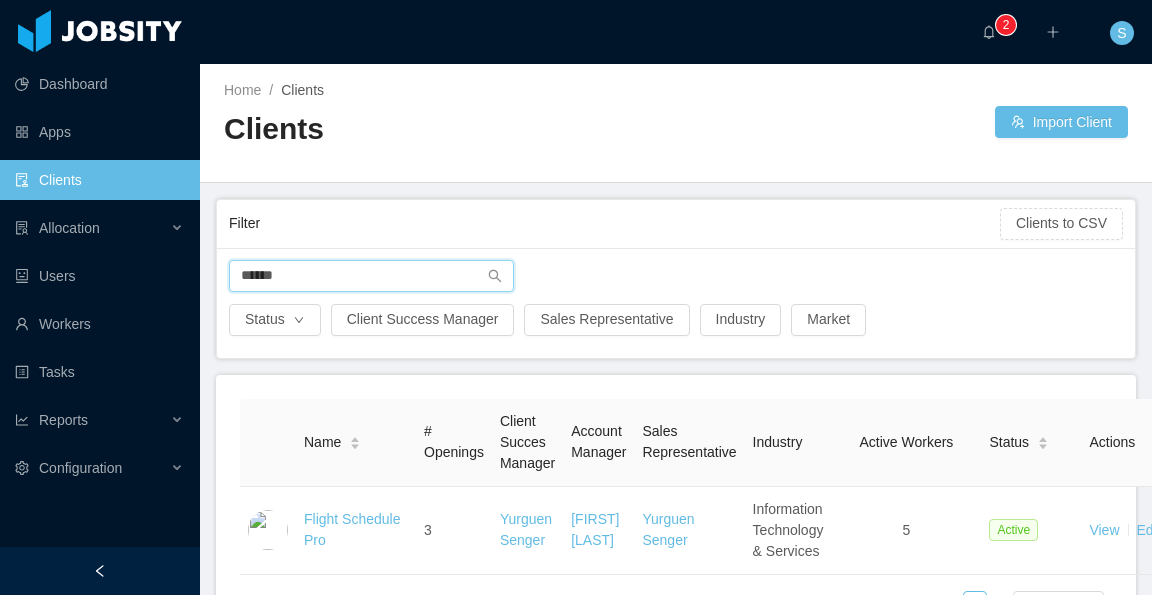 scroll, scrollTop: 143, scrollLeft: 0, axis: vertical 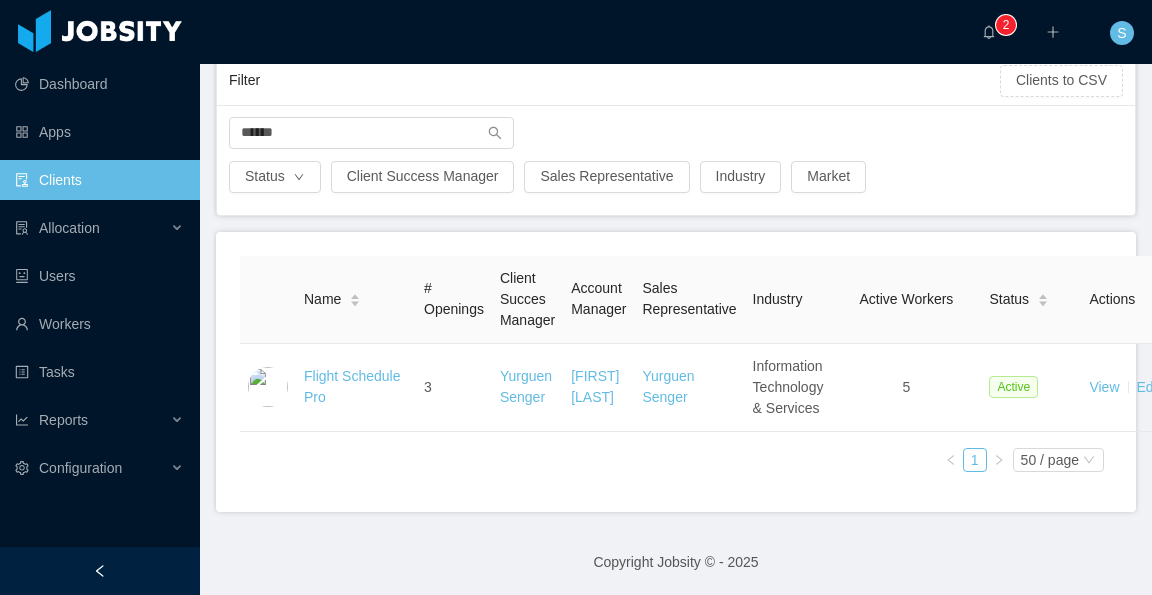 drag, startPoint x: 750, startPoint y: 503, endPoint x: 728, endPoint y: 485, distance: 28.42534 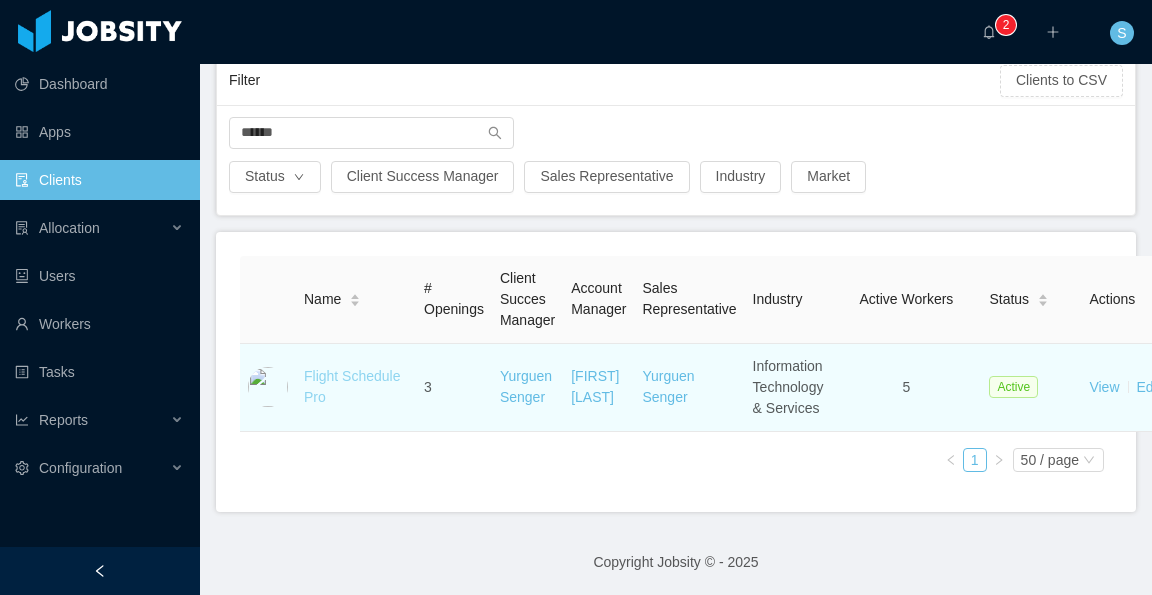 click on "Flight Schedule Pro" at bounding box center (352, 386) 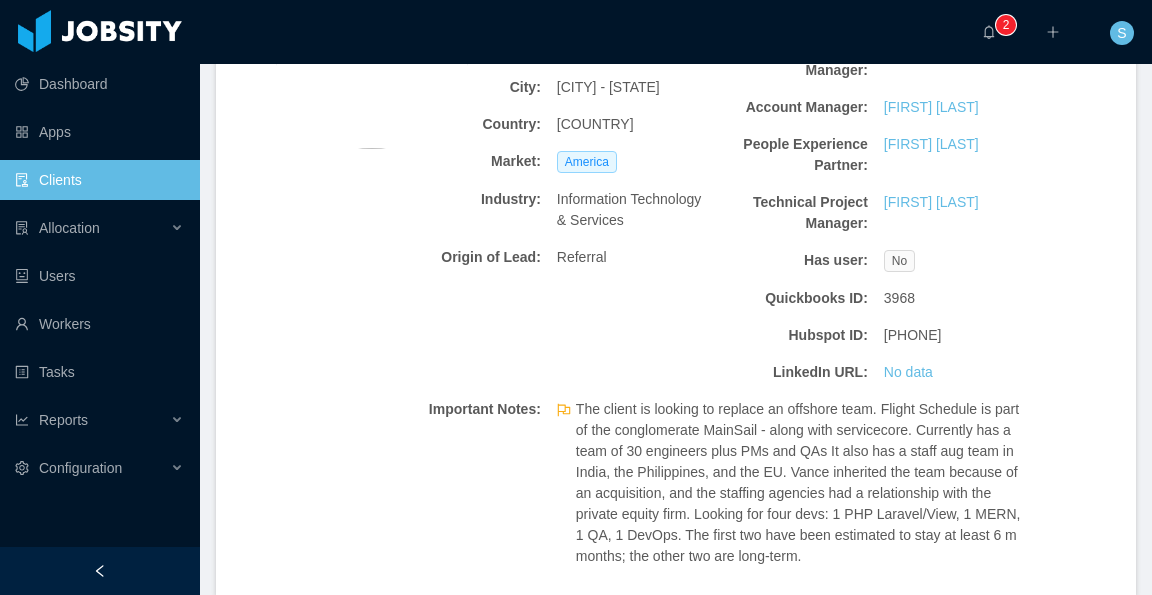 scroll, scrollTop: 0, scrollLeft: 0, axis: both 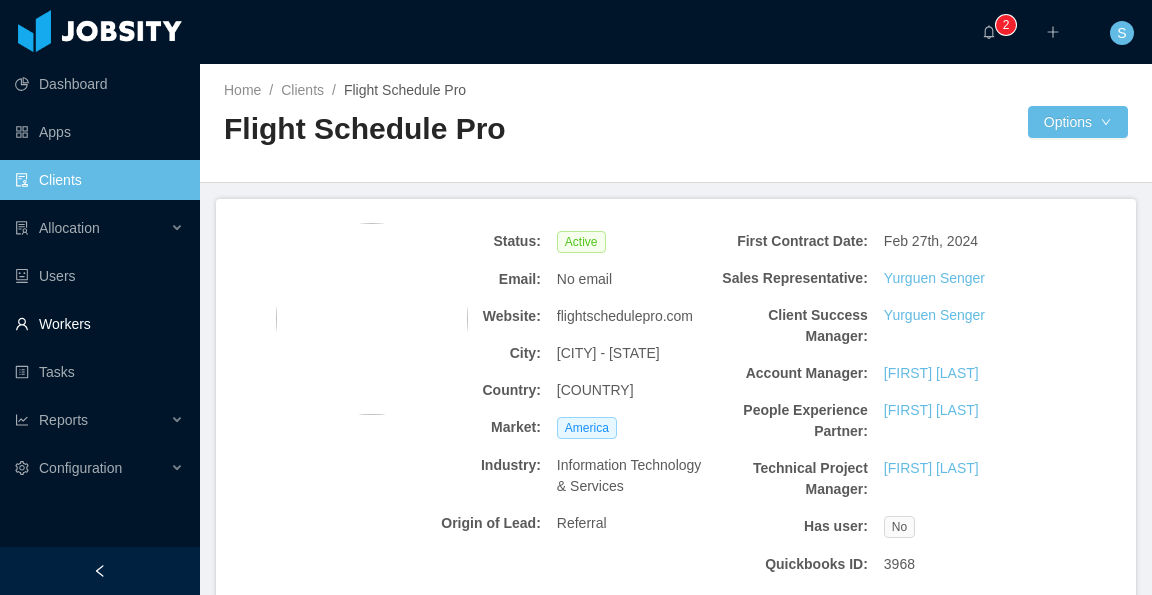click on "Workers" at bounding box center (99, 324) 